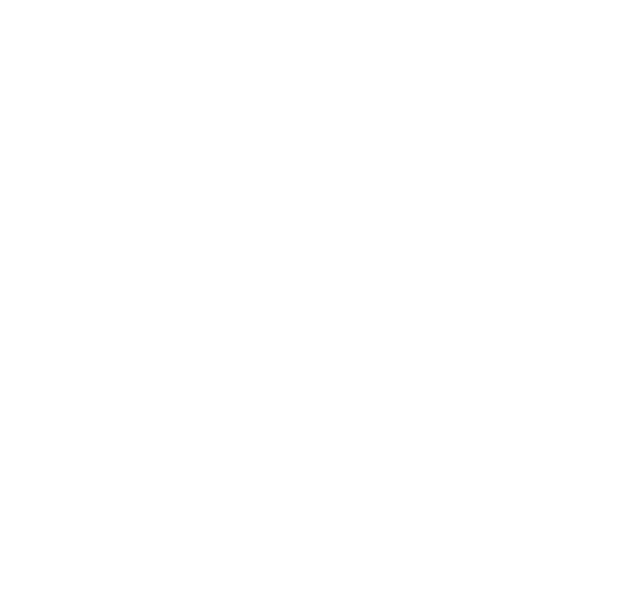 scroll, scrollTop: 0, scrollLeft: 0, axis: both 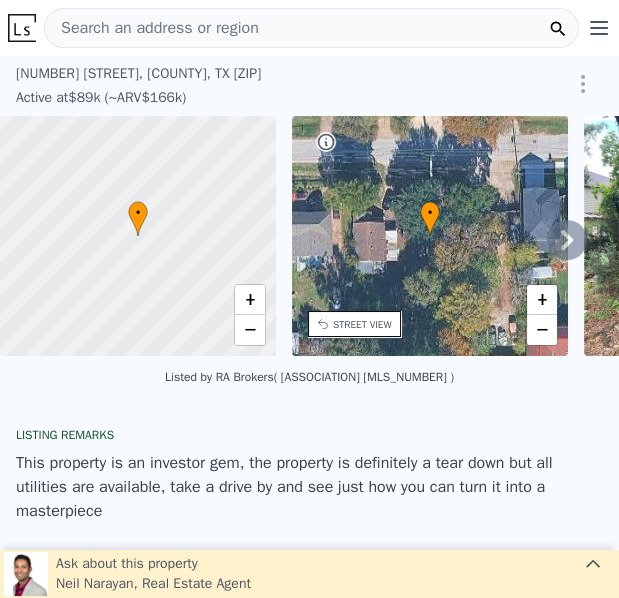 click on "4814 Firnat St ,   Harris County ,   TX   77016" at bounding box center [252, 74] 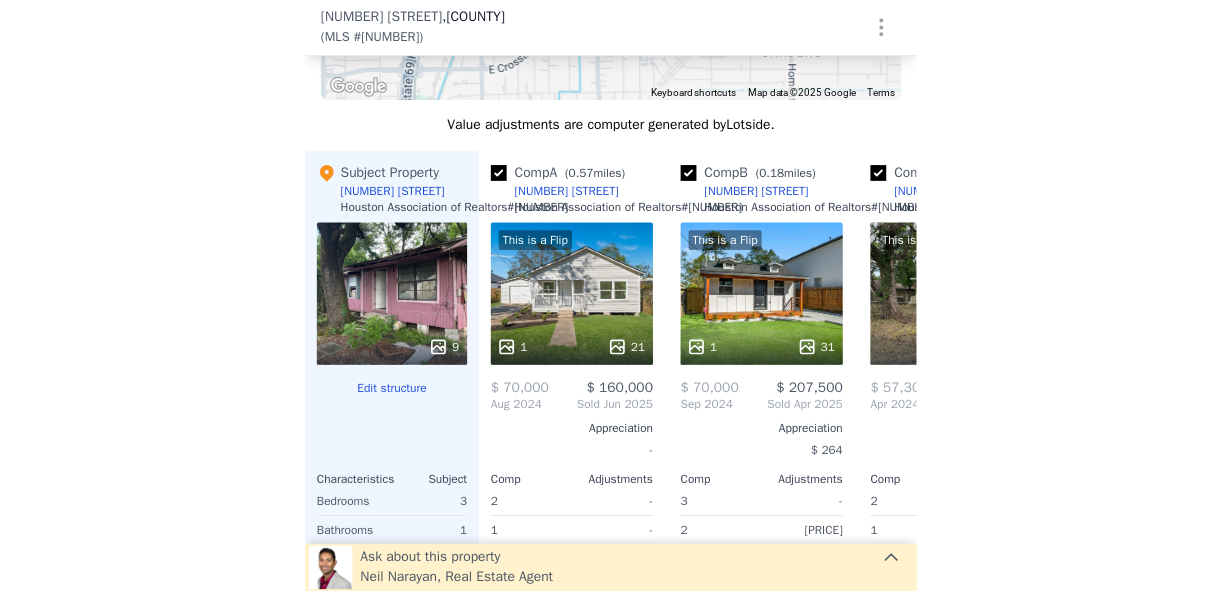 scroll, scrollTop: 2156, scrollLeft: 0, axis: vertical 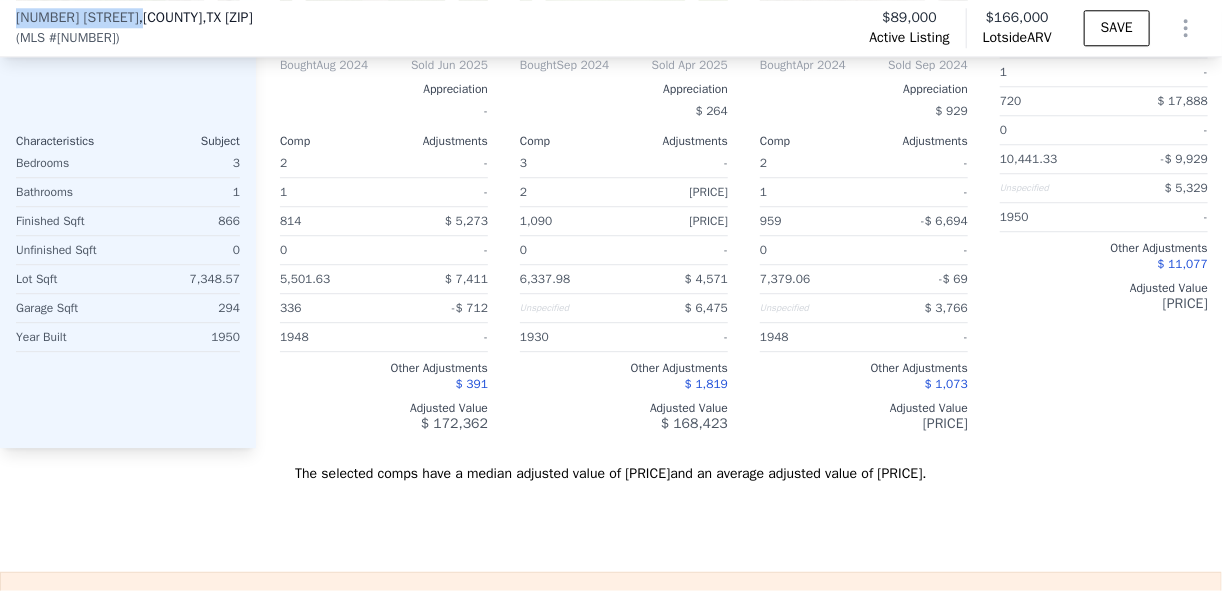 drag, startPoint x: 101, startPoint y: 23, endPoint x: 10, endPoint y: 25, distance: 91.02197 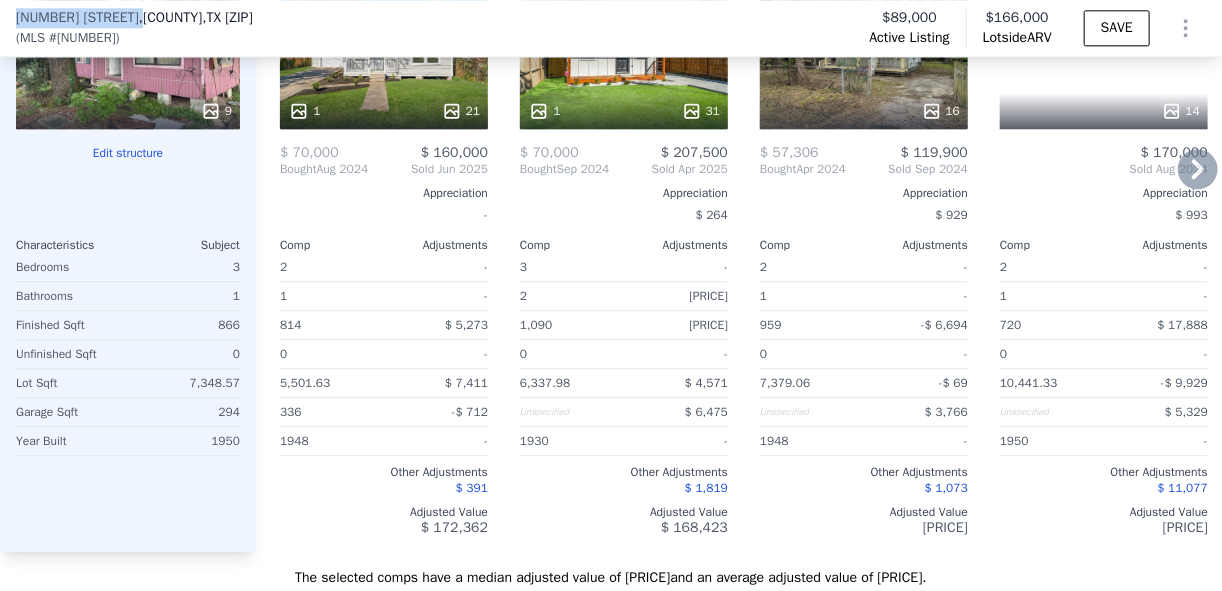 scroll, scrollTop: 1756, scrollLeft: 0, axis: vertical 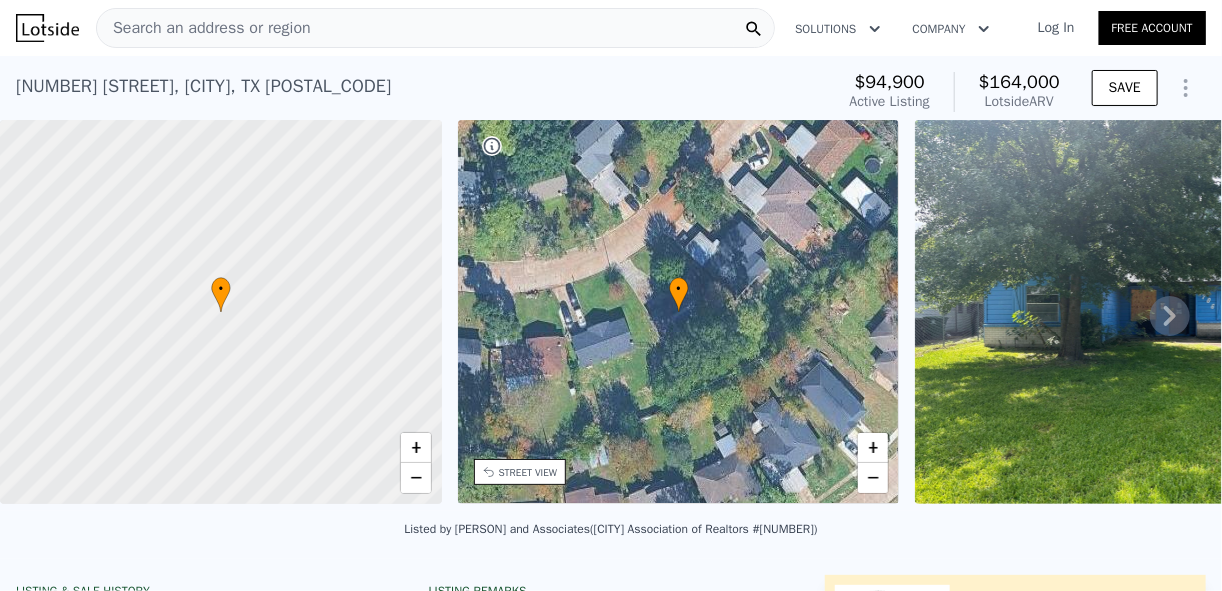 click 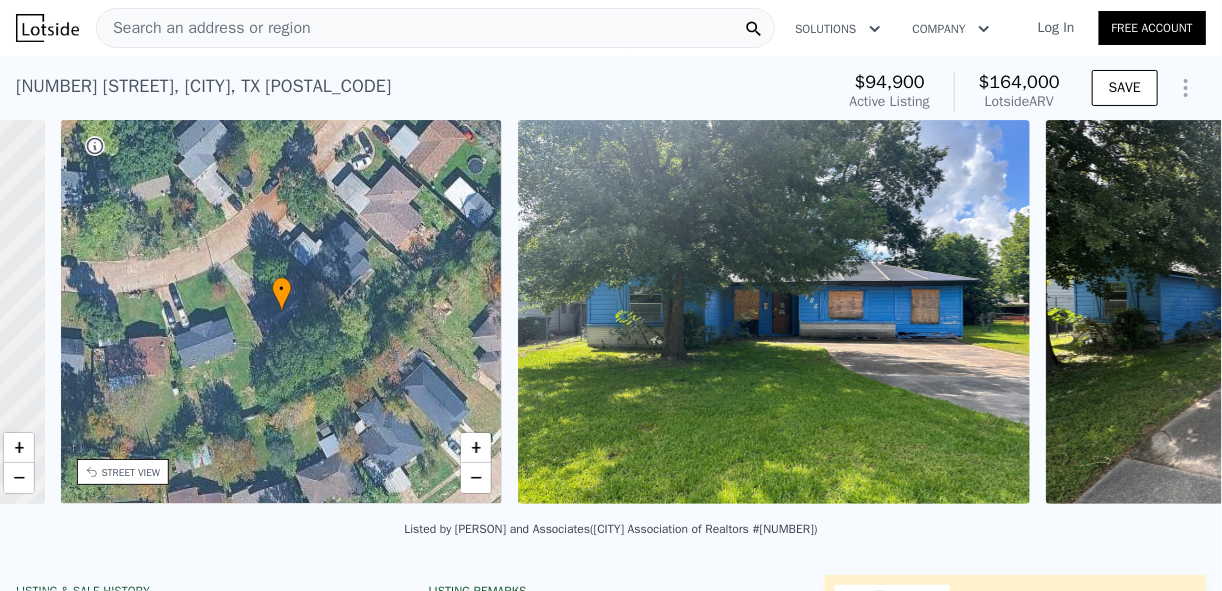 scroll, scrollTop: 0, scrollLeft: 465, axis: horizontal 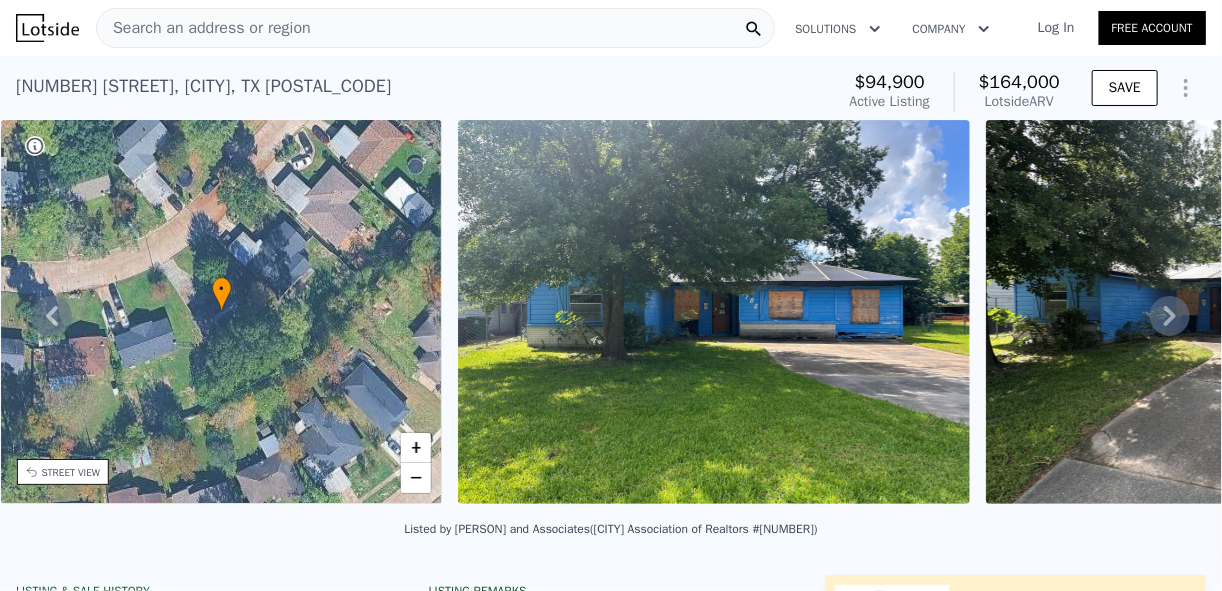 click 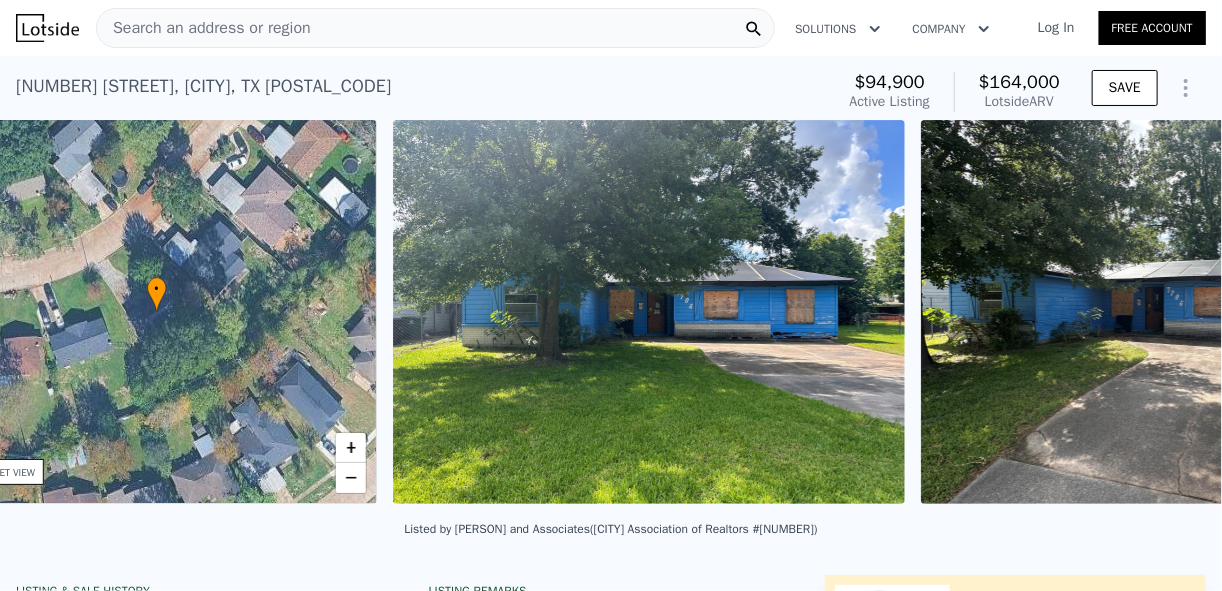 click at bounding box center [1177, 312] 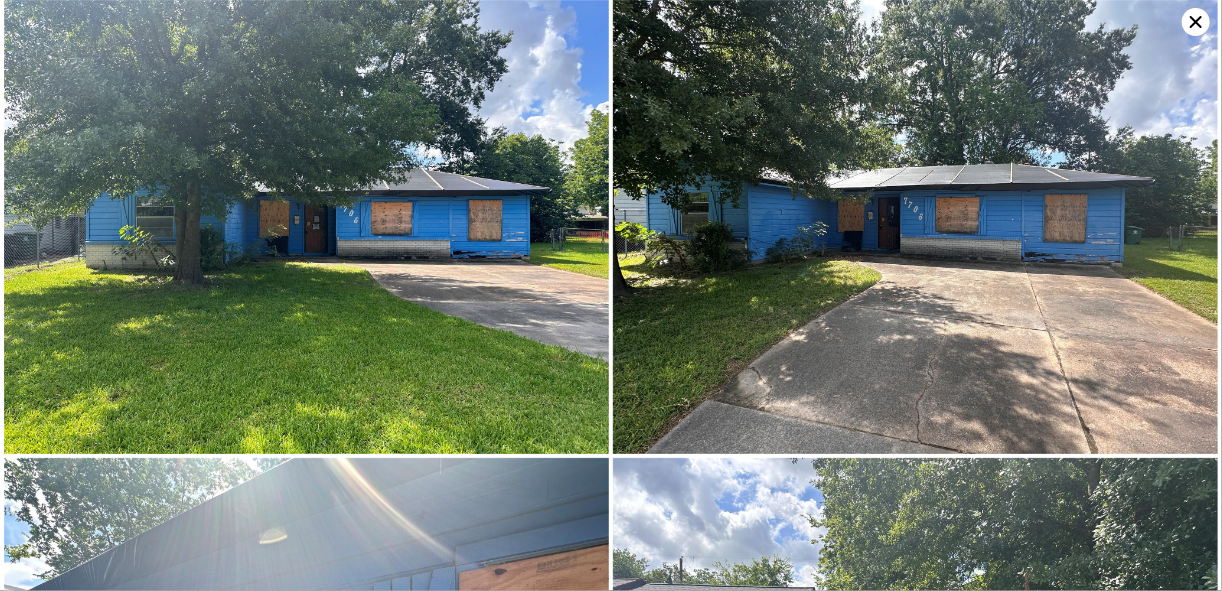 click at bounding box center (915, 227) 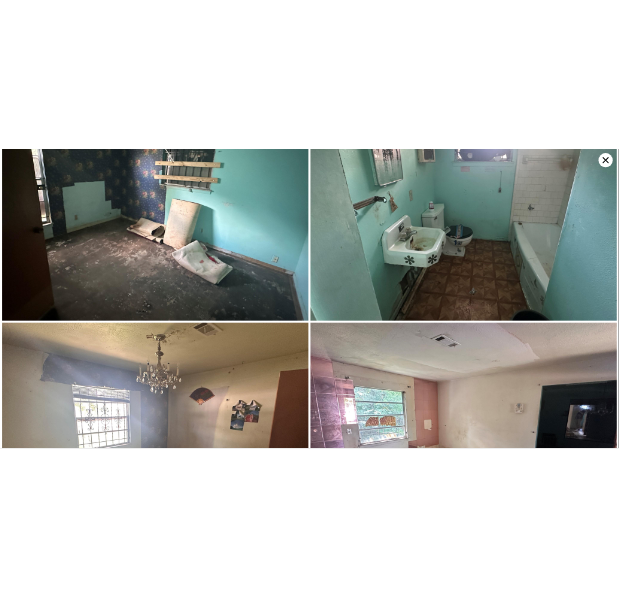 scroll, scrollTop: 1813, scrollLeft: 0, axis: vertical 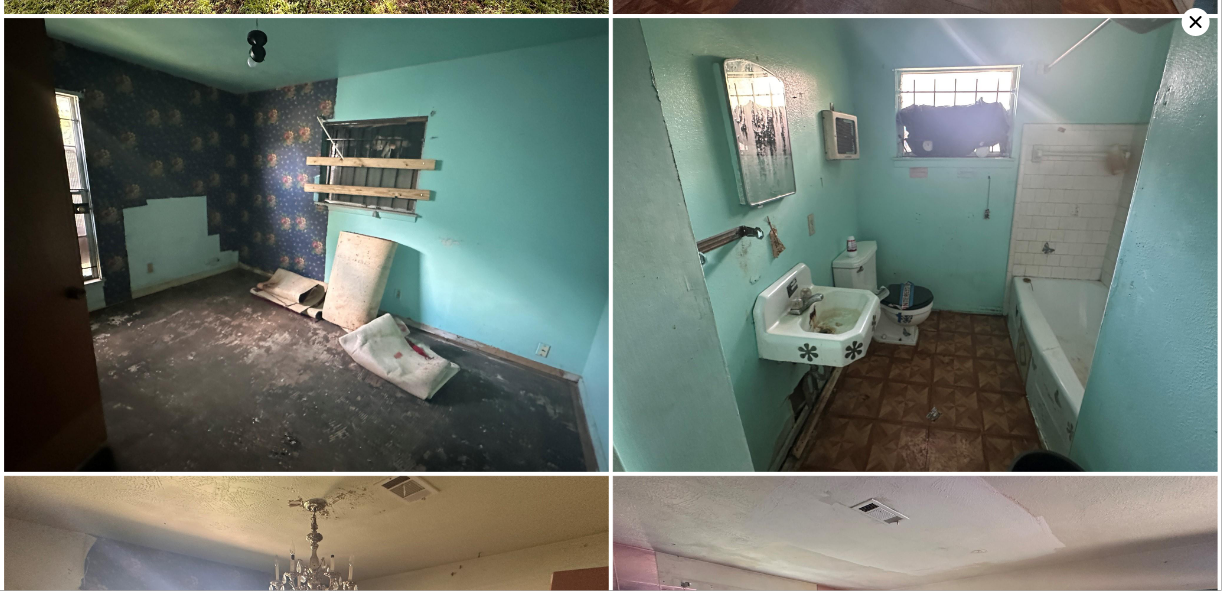 click 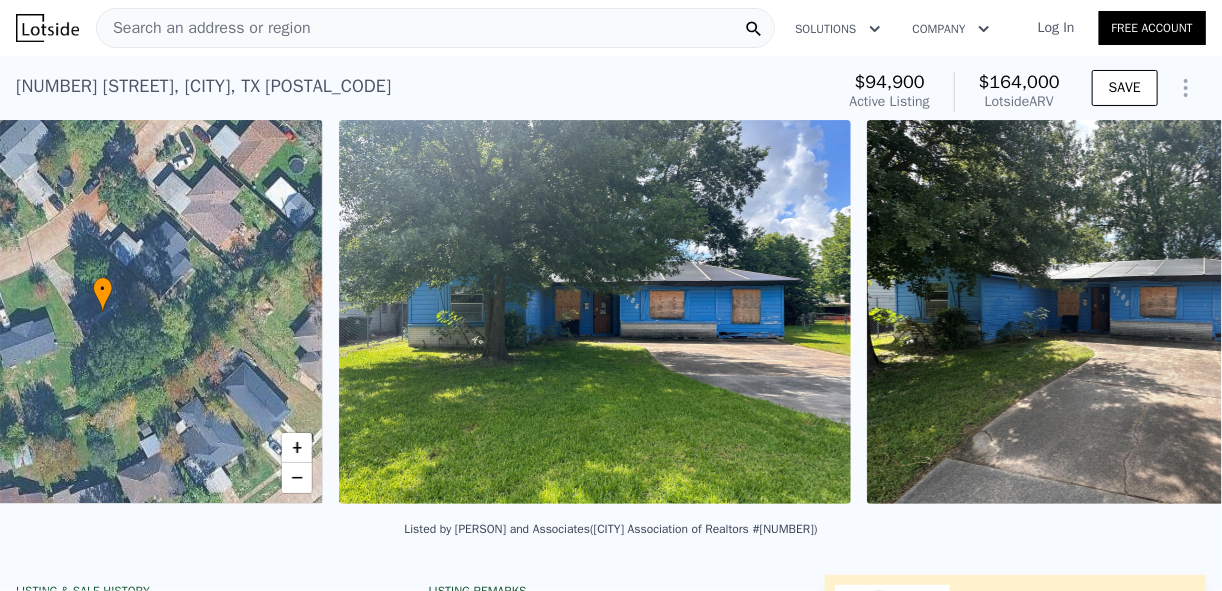 scroll, scrollTop: 0, scrollLeft: 915, axis: horizontal 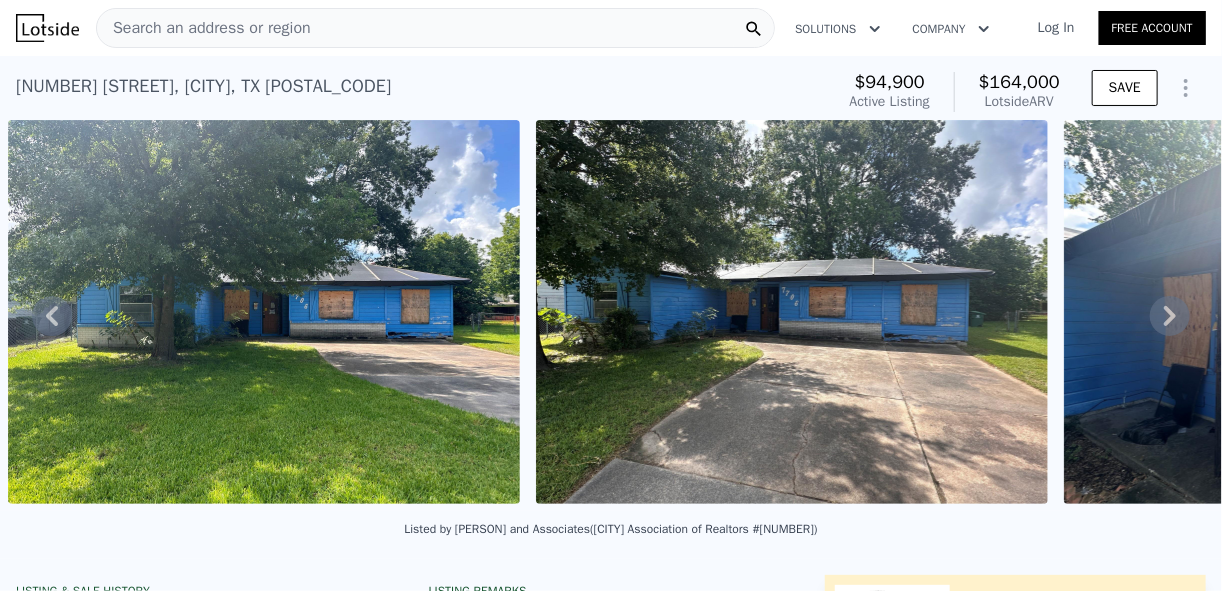 click on "Search an address or region" at bounding box center (435, 28) 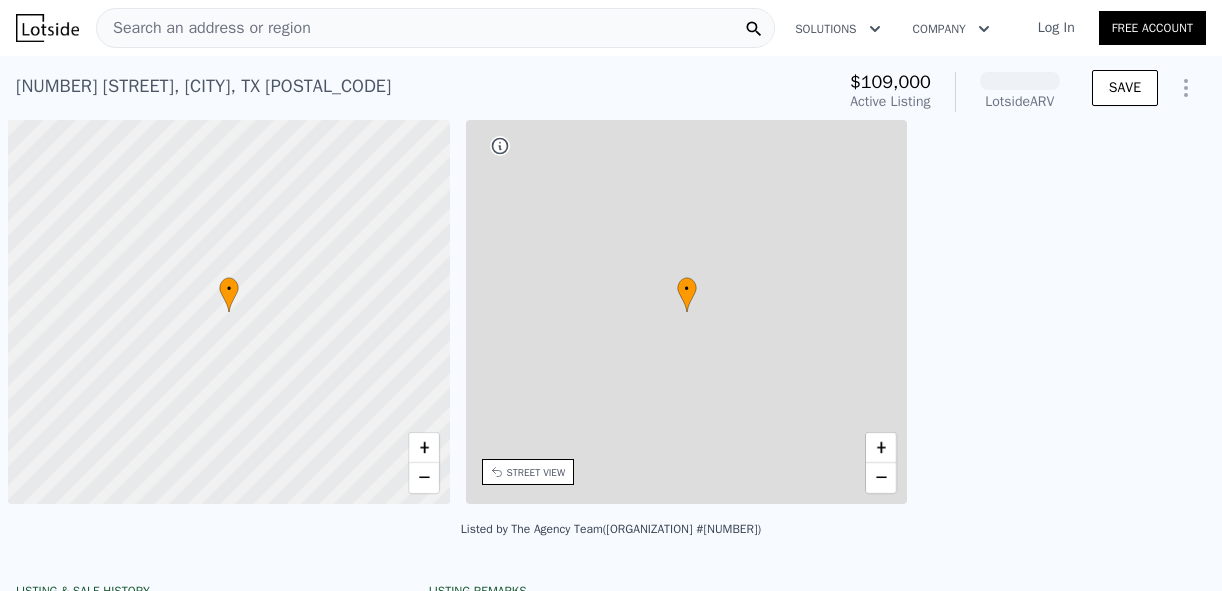 scroll, scrollTop: 0, scrollLeft: 0, axis: both 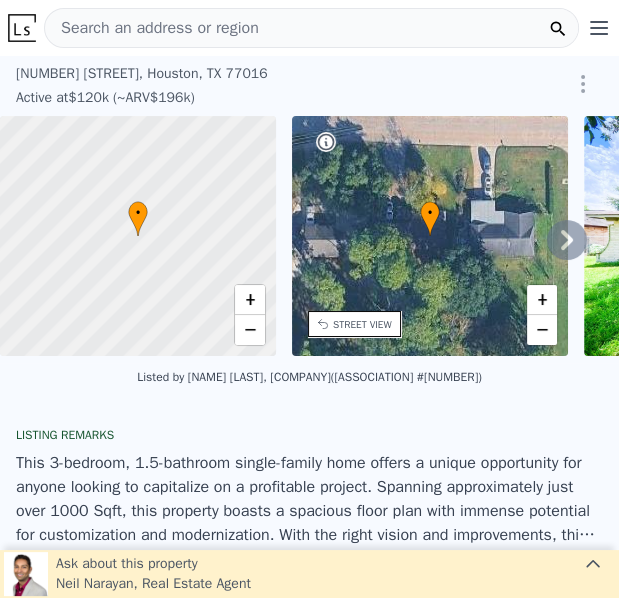 click on "[NUMBER] [STREET] ,   [CITY] ,   [STATE]   [ZIP] Active at  $[PRICE] (~ARV  $[PRICE] ) $[PRICE]  Active Listing $[PRICE] Lotside  ARV SAVE" at bounding box center (309, 86) 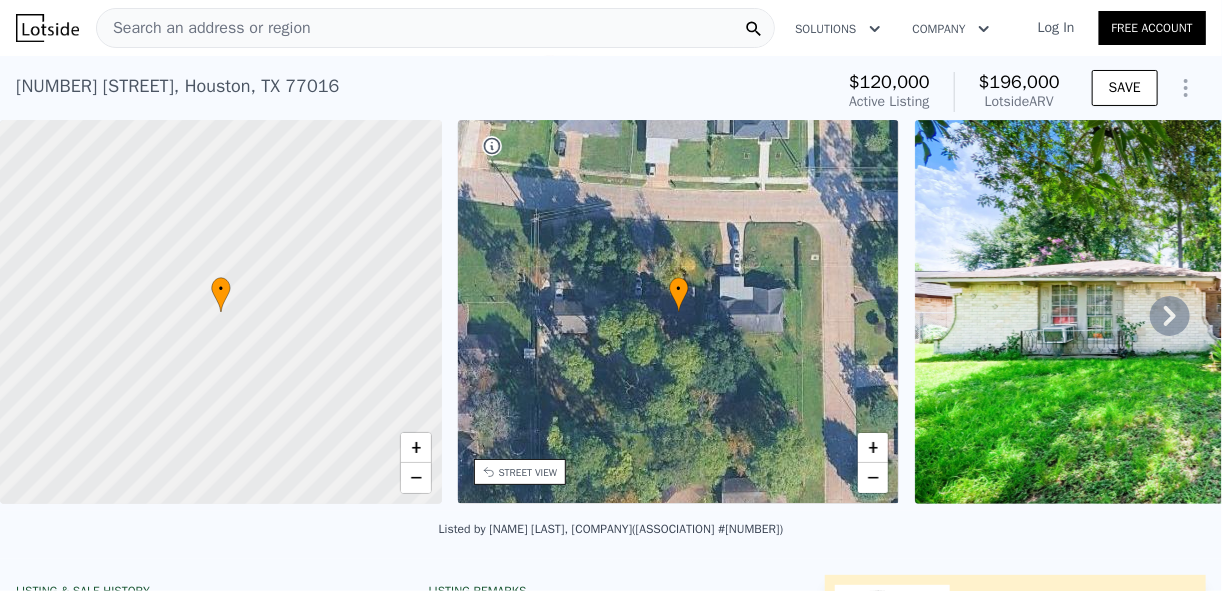 click on "Search an address or region" at bounding box center (435, 28) 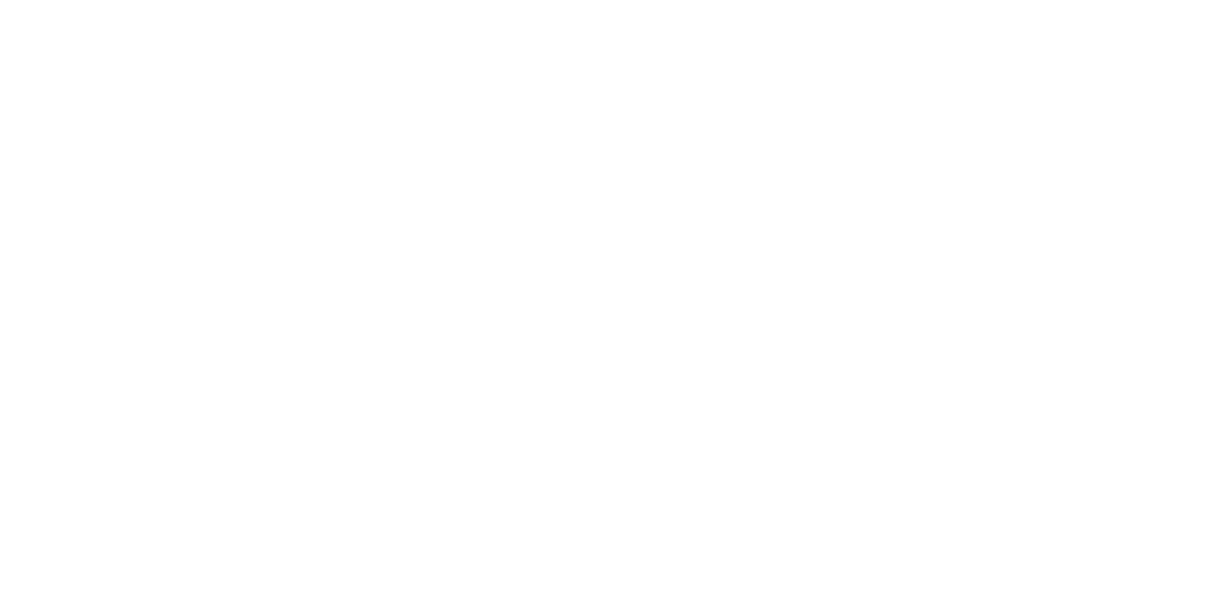 scroll, scrollTop: 0, scrollLeft: 0, axis: both 